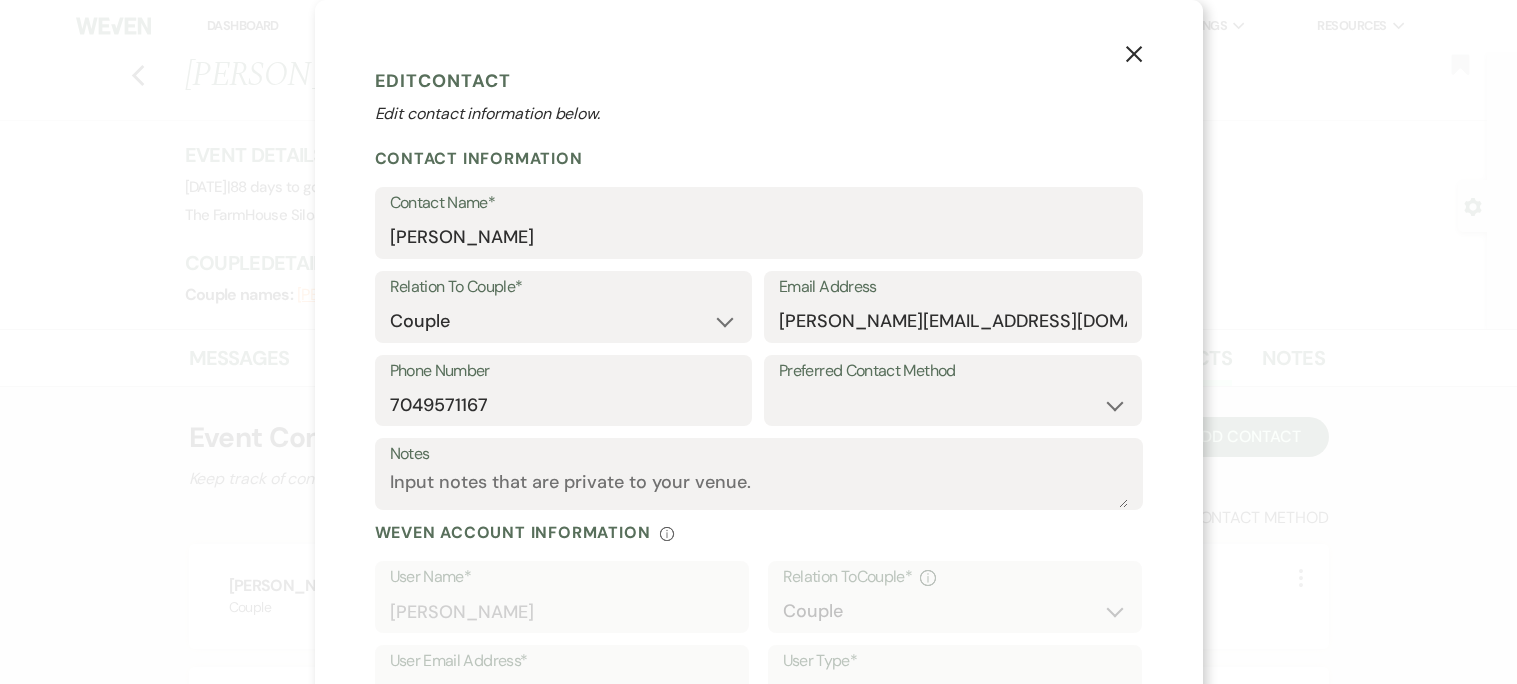 select on "1" 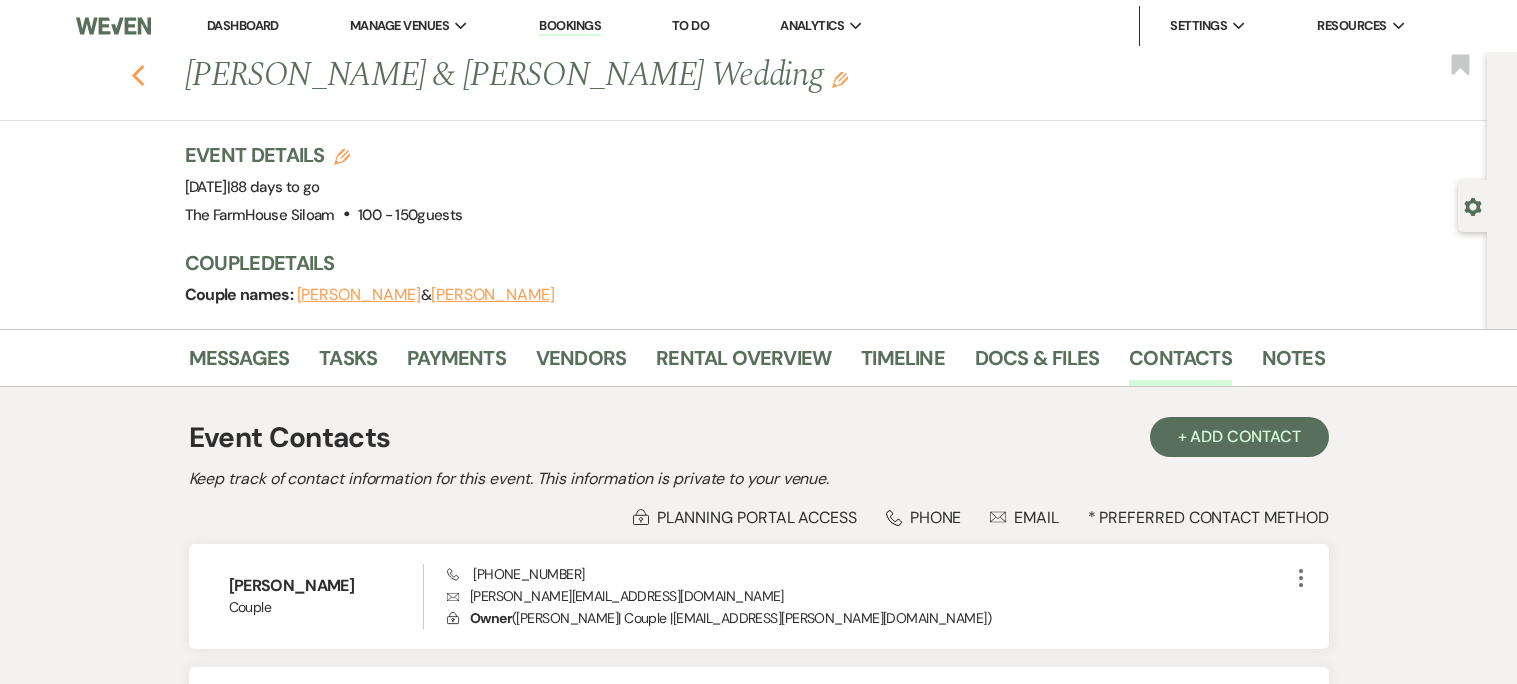 click on "Previous" 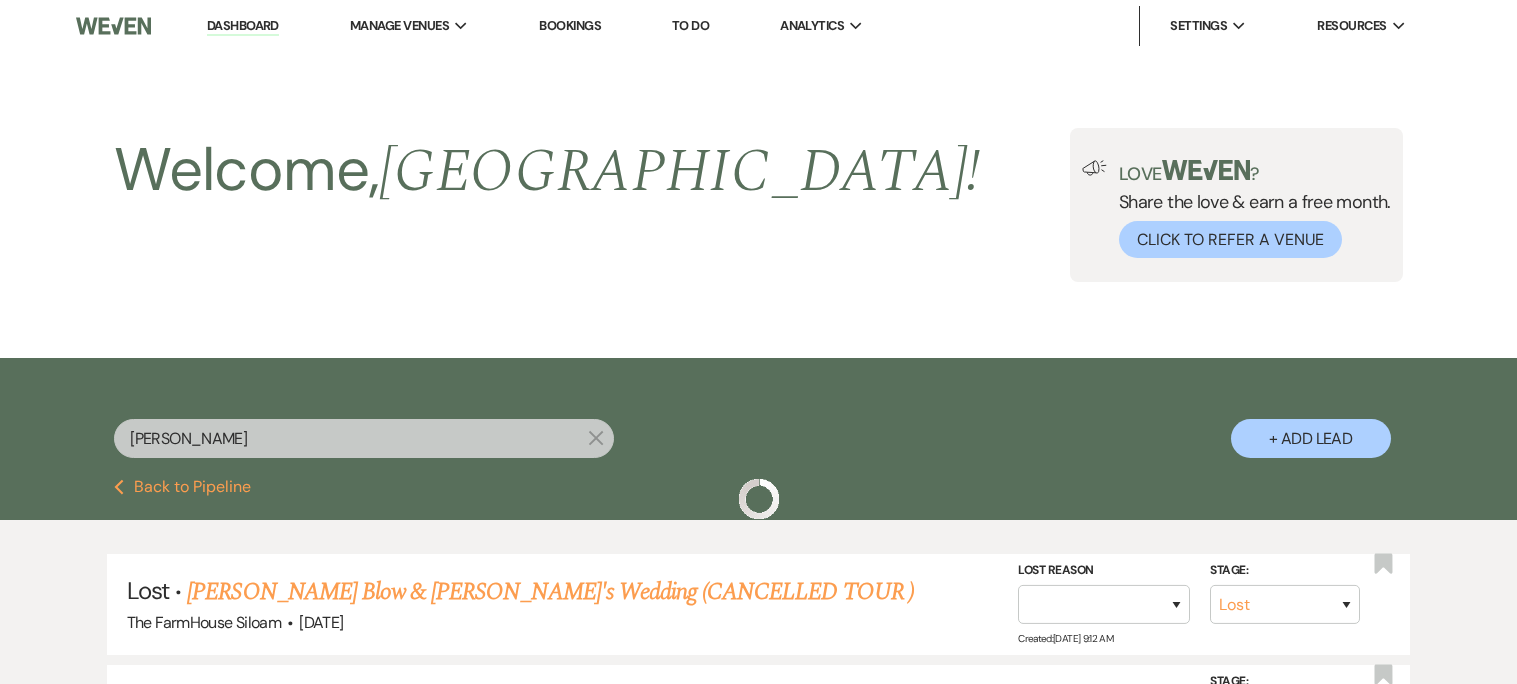 scroll, scrollTop: 370, scrollLeft: 0, axis: vertical 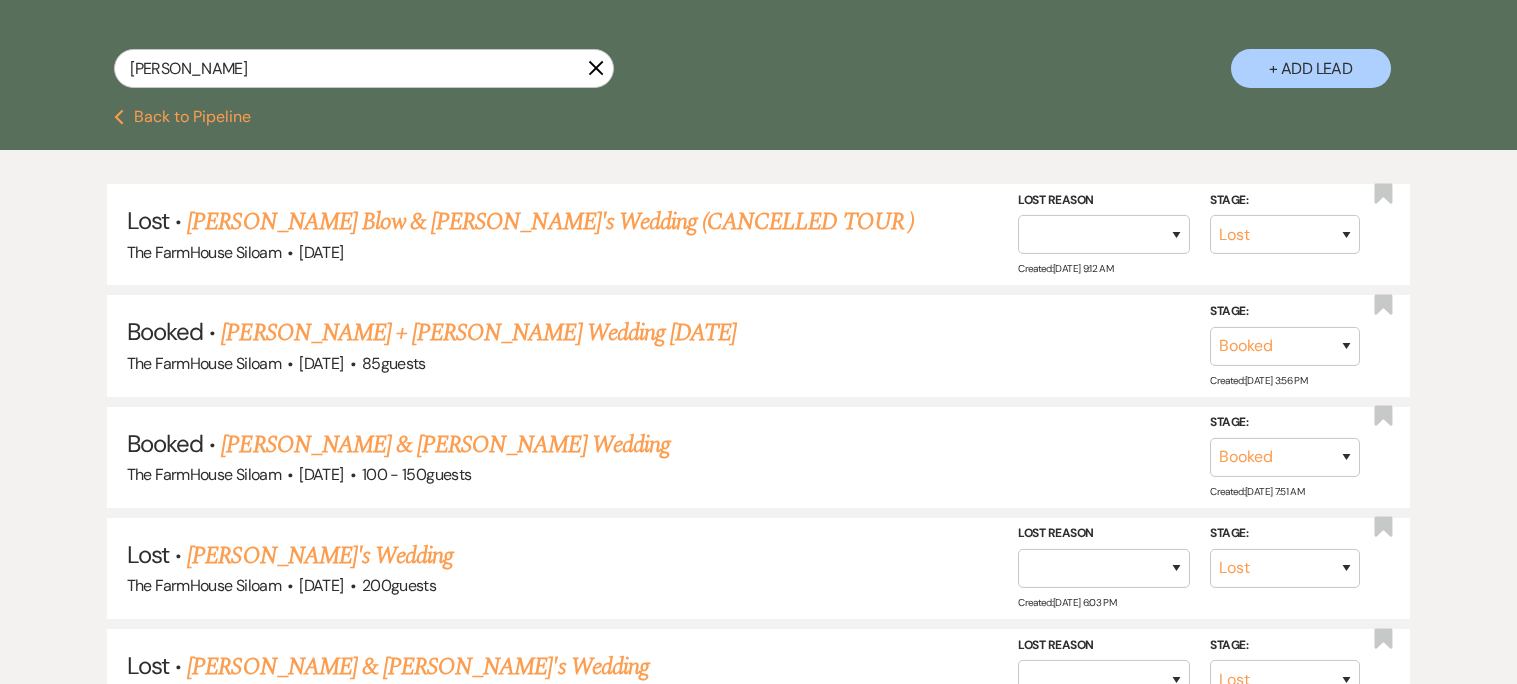 click on "X" 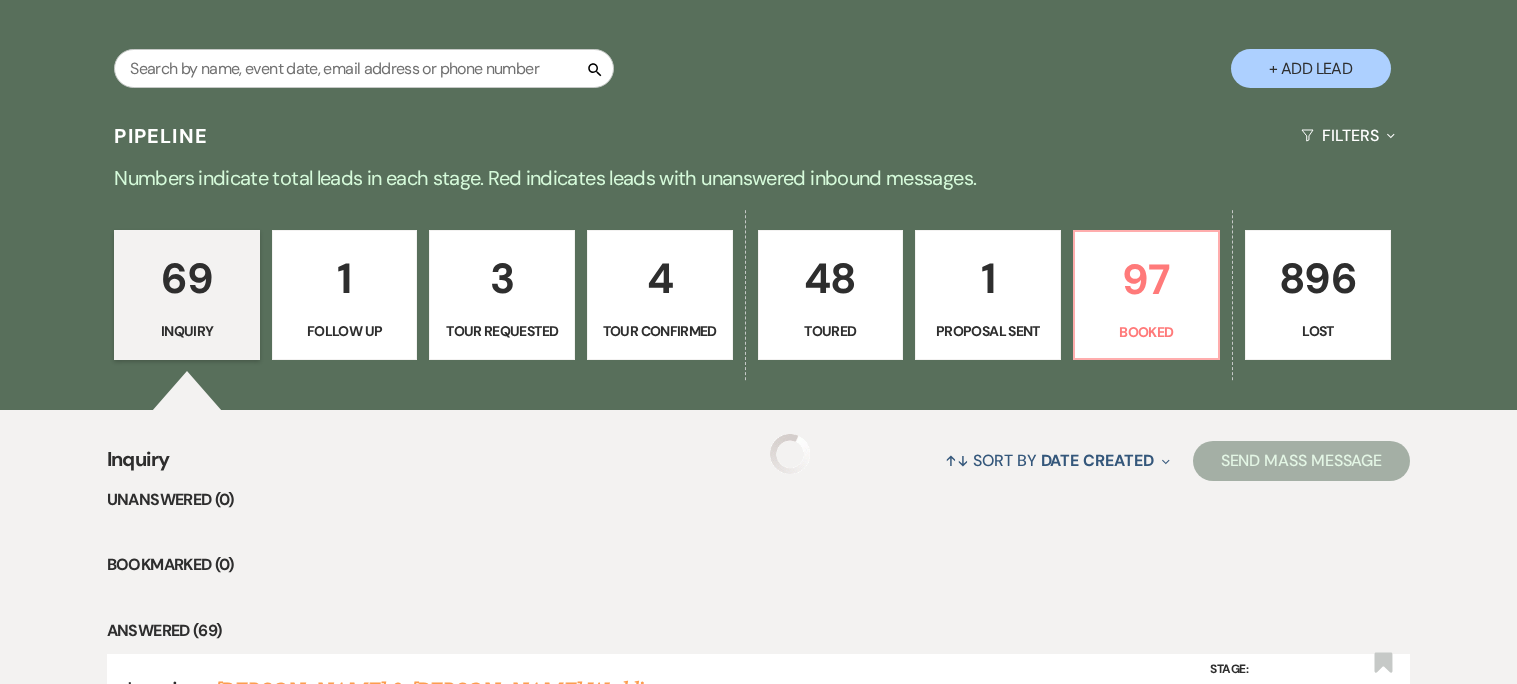 scroll, scrollTop: 0, scrollLeft: 0, axis: both 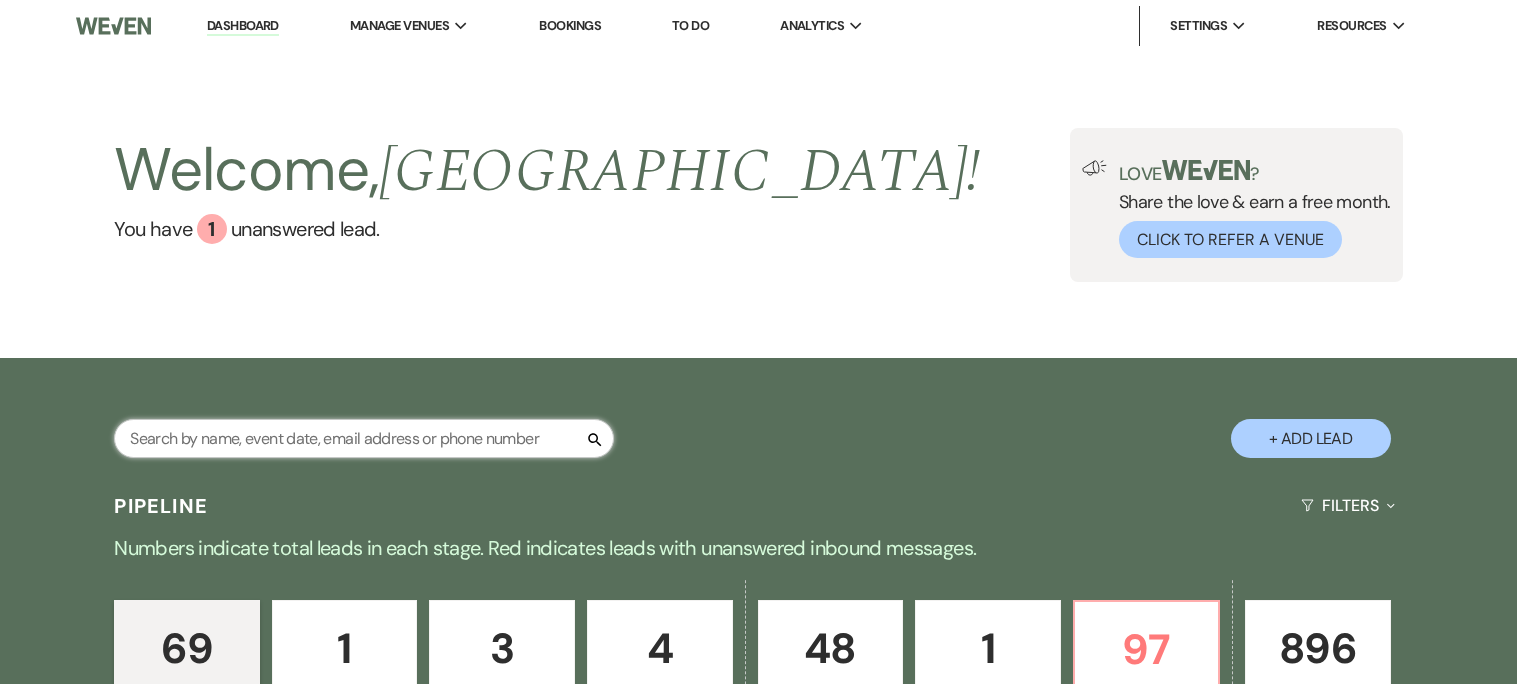 click at bounding box center (364, 438) 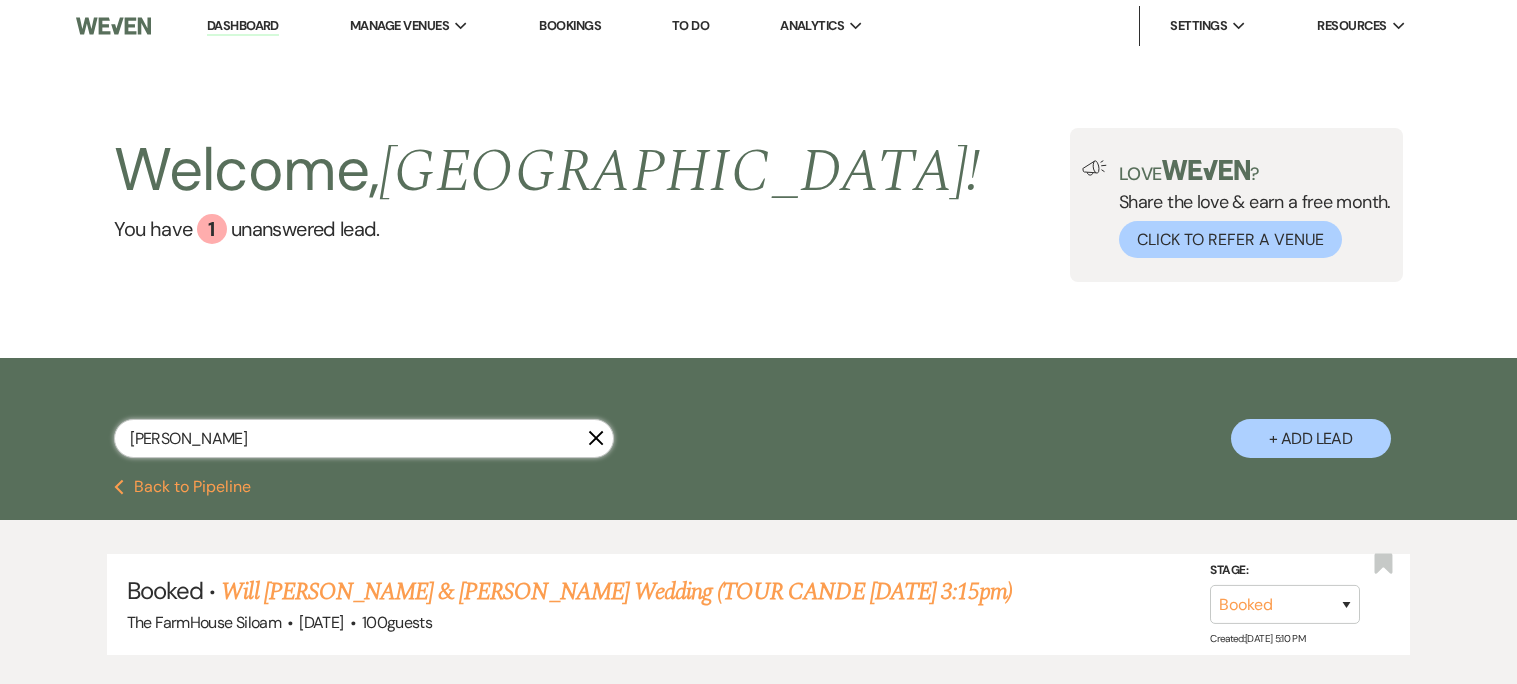type on "[PERSON_NAME]" 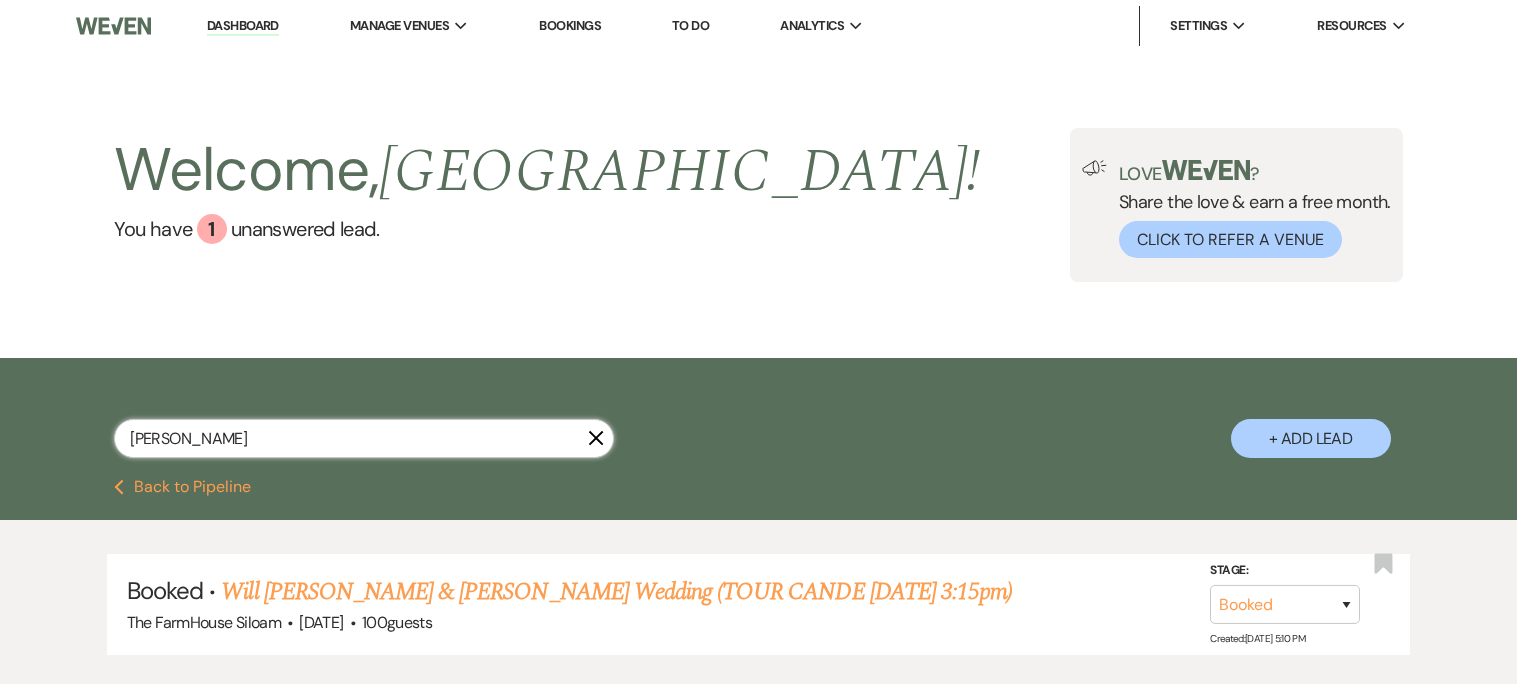 scroll, scrollTop: 133, scrollLeft: 0, axis: vertical 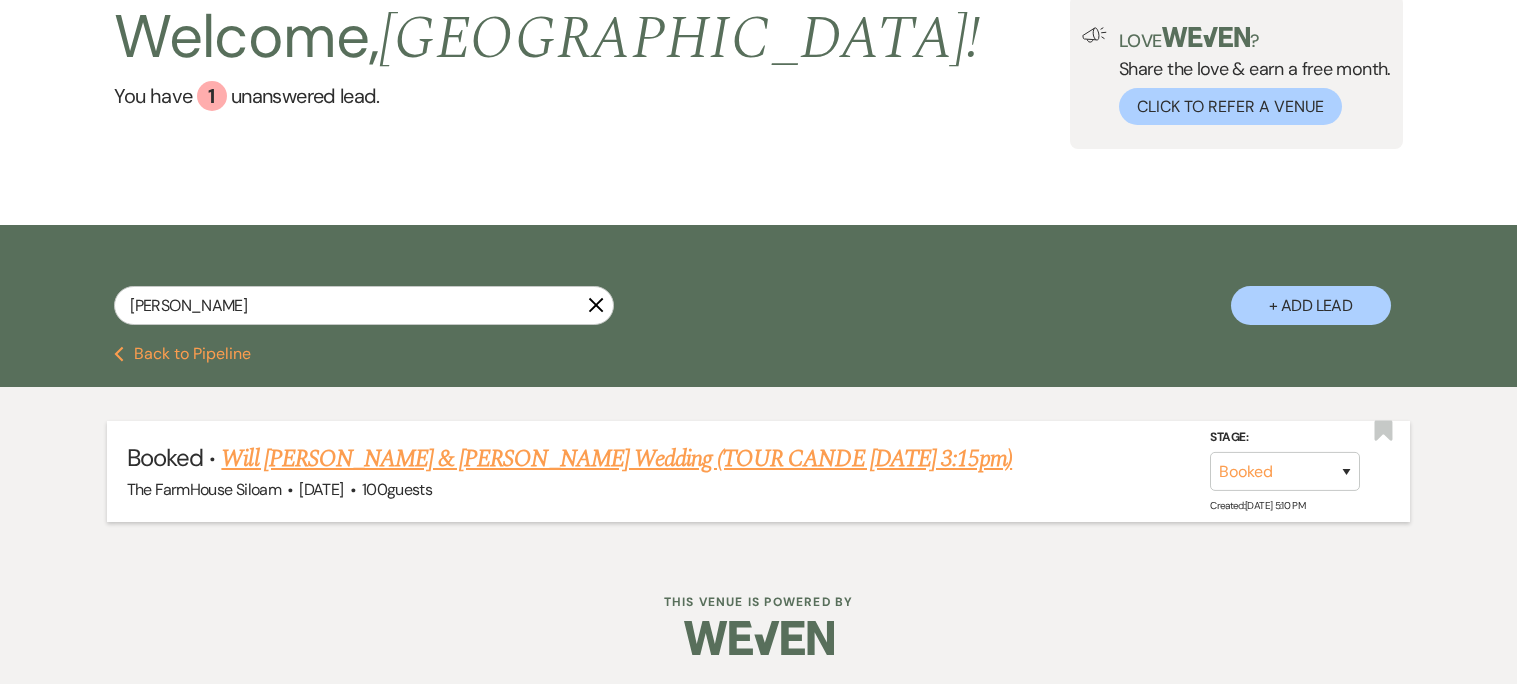click on "Will [PERSON_NAME] & [PERSON_NAME] Wedding (TOUR CANDE [DATE] 3:15pm)" at bounding box center [616, 459] 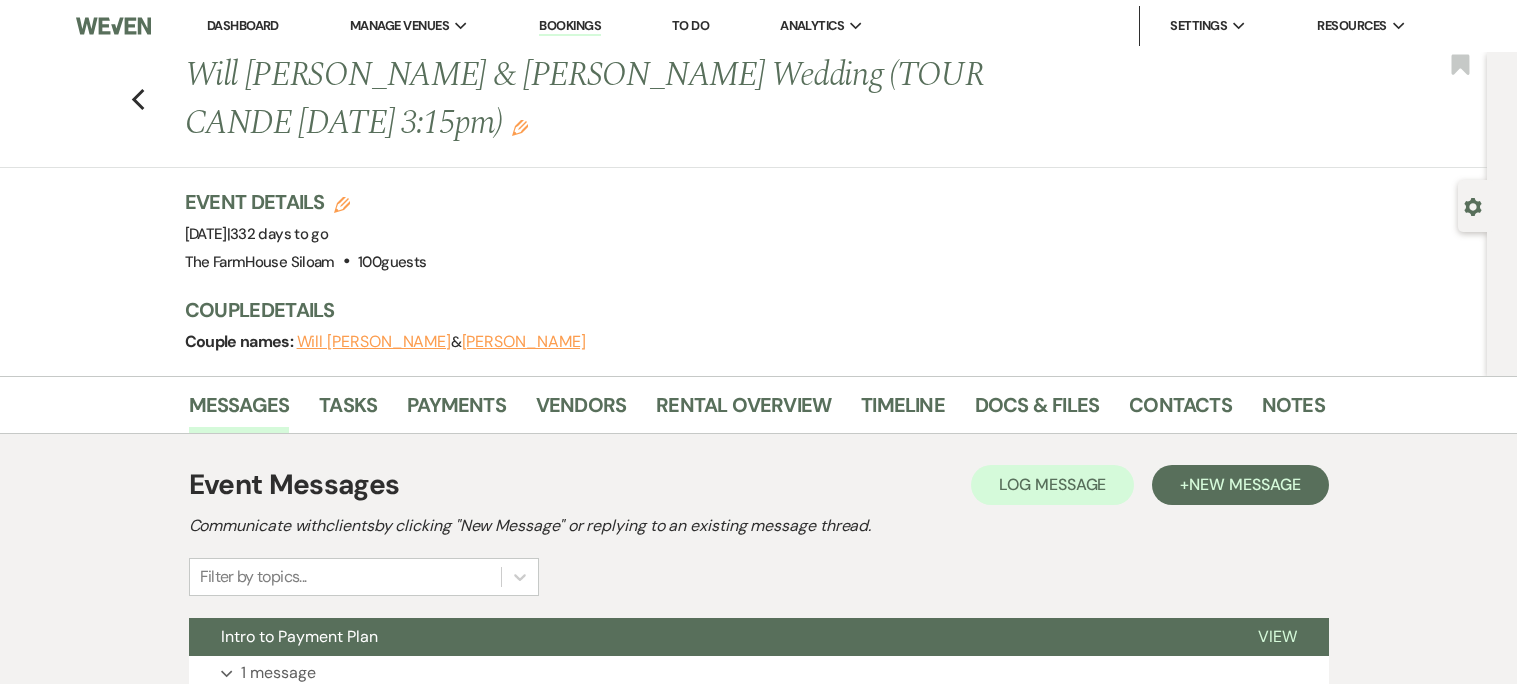 click on "Edit" 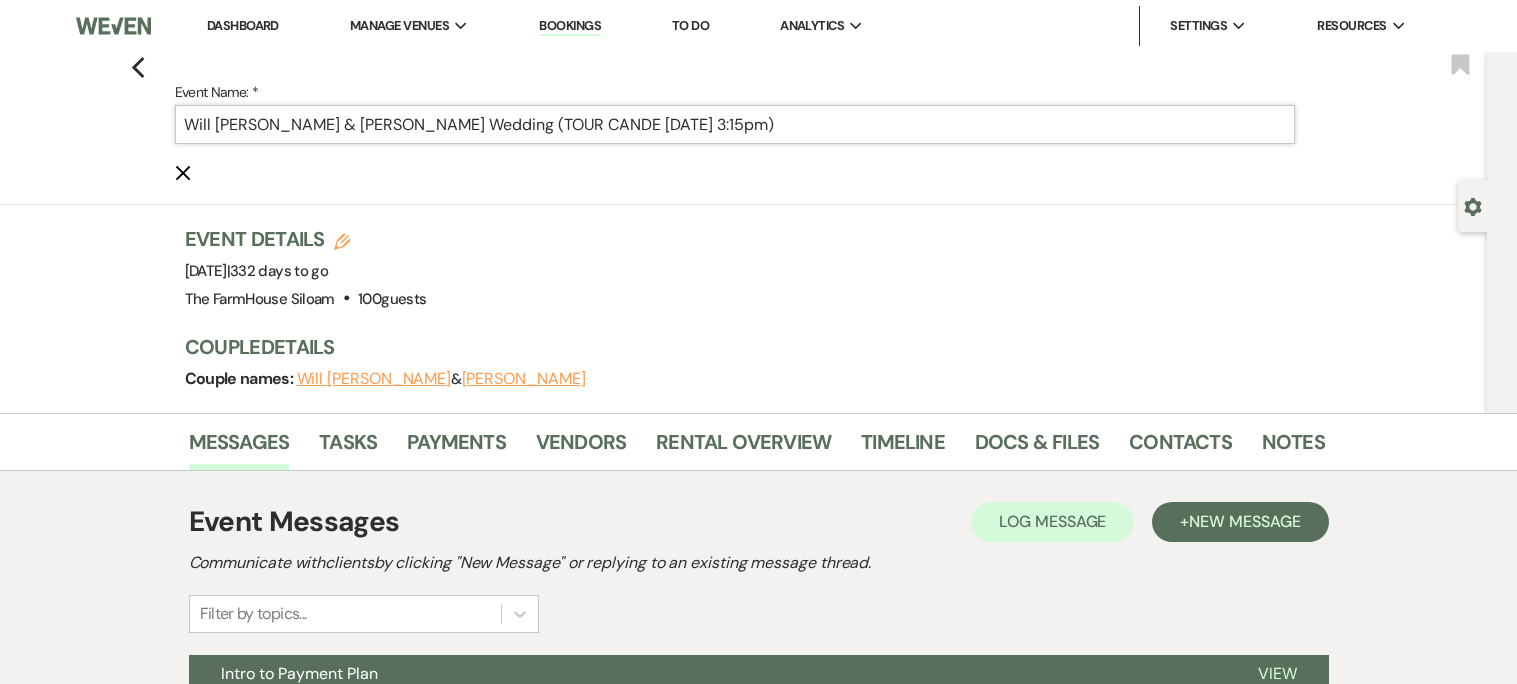 drag, startPoint x: 753, startPoint y: 121, endPoint x: 520, endPoint y: 126, distance: 233.05363 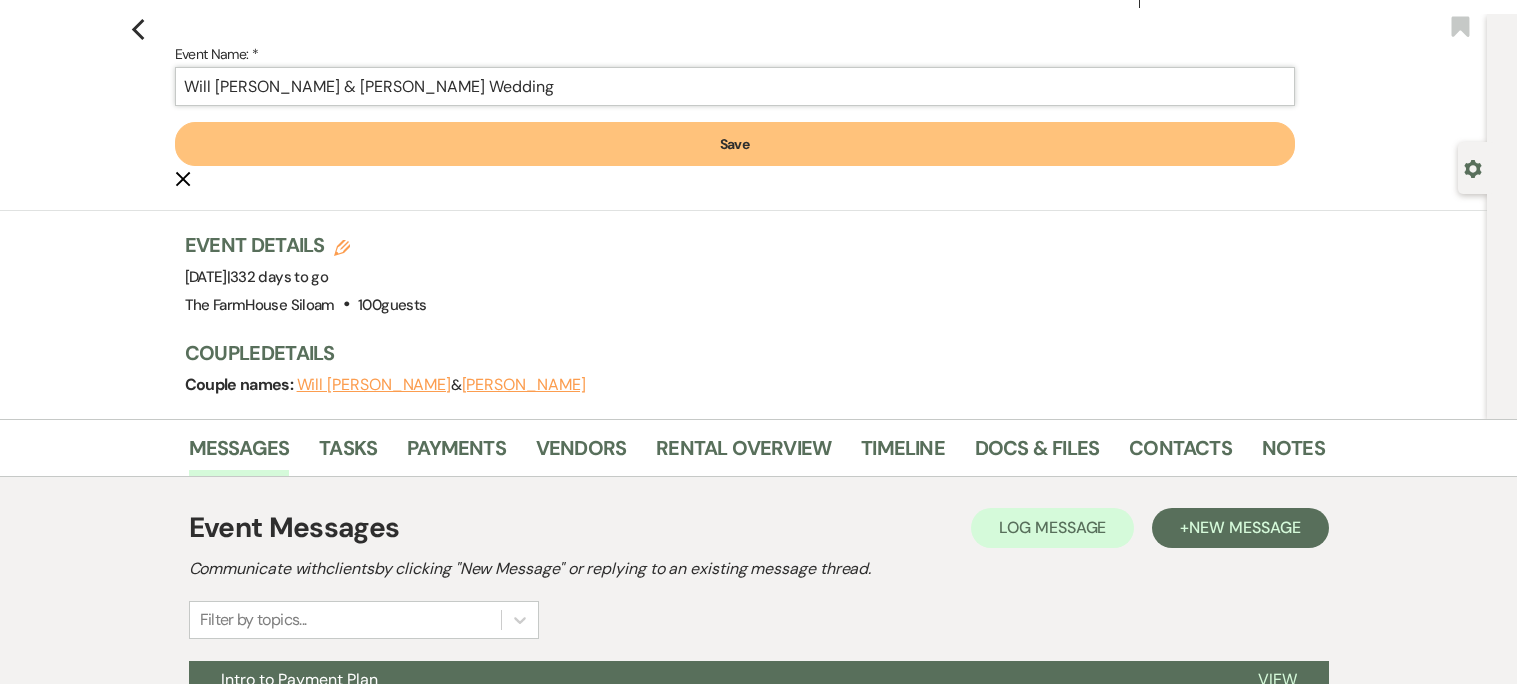 scroll, scrollTop: 33, scrollLeft: 0, axis: vertical 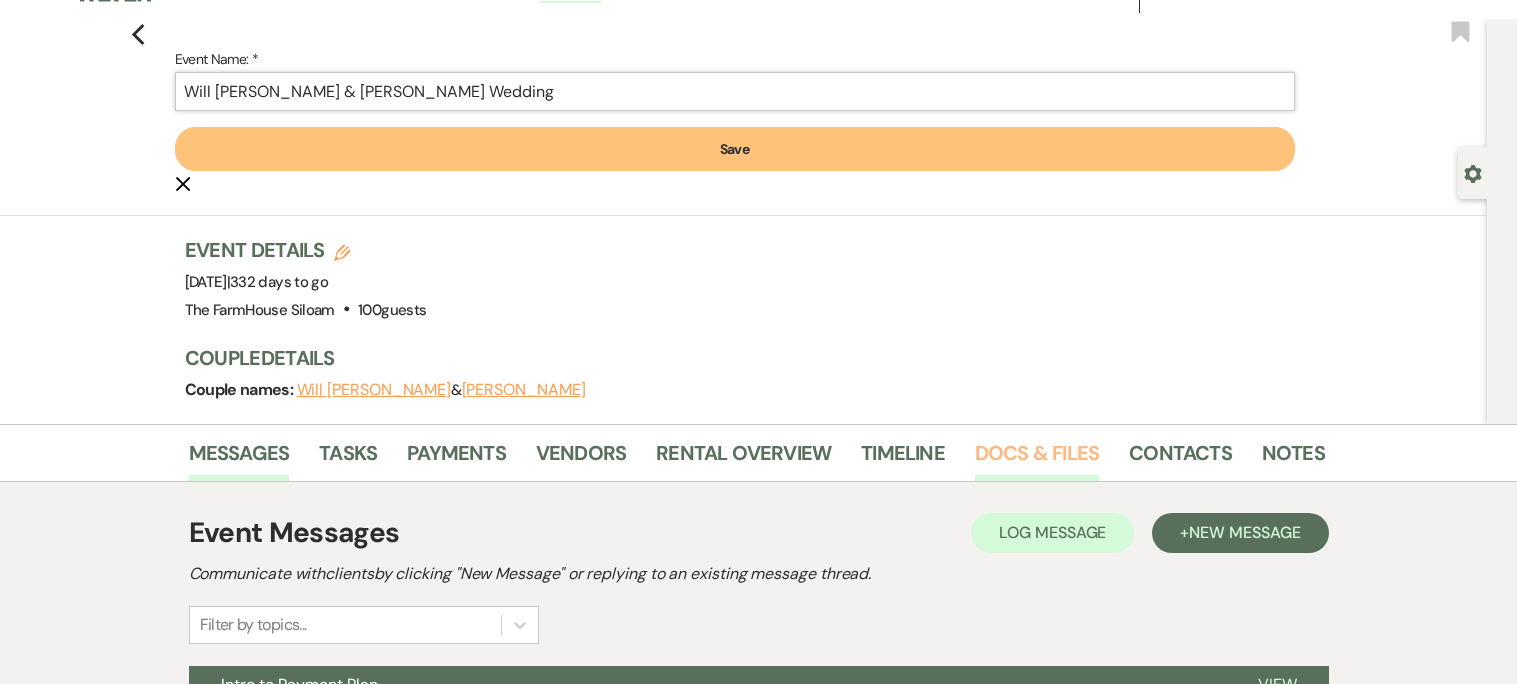 type on "Will [PERSON_NAME] & [PERSON_NAME] Wedding" 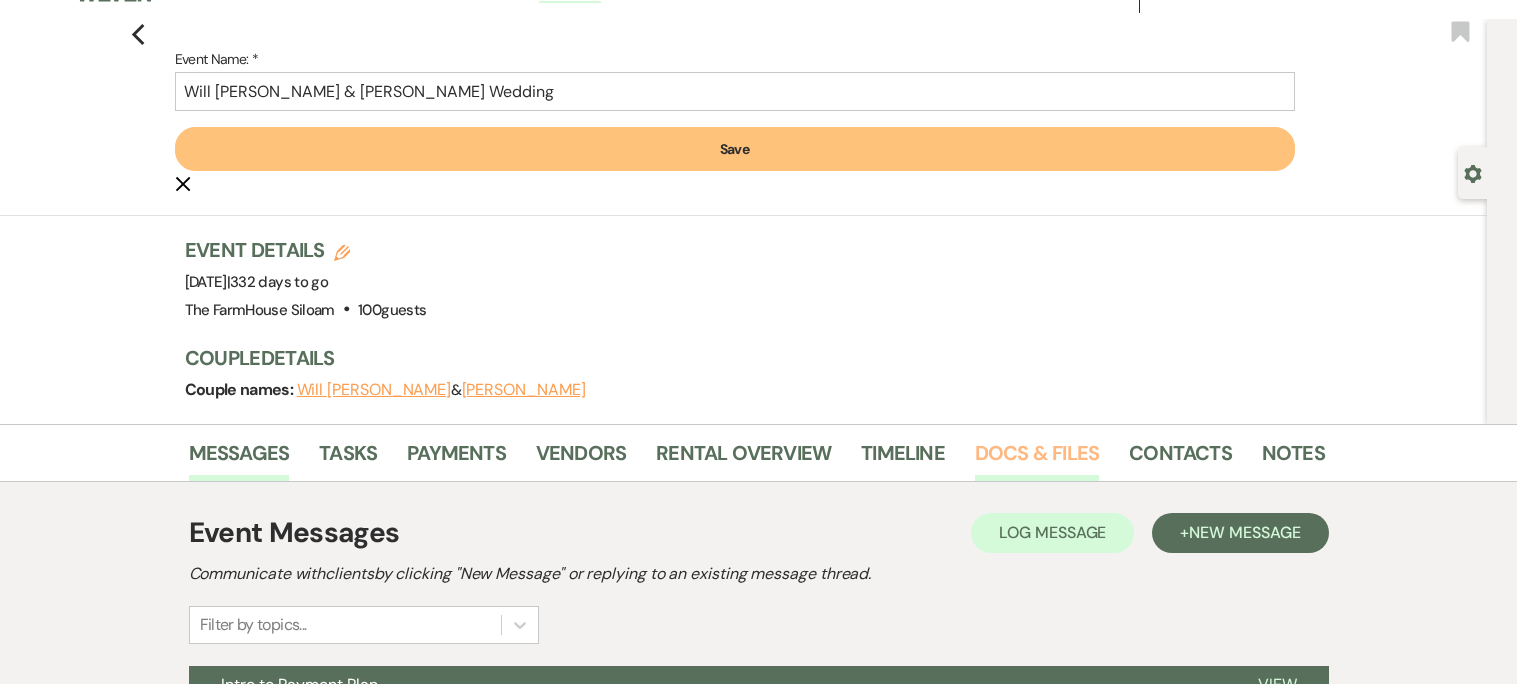 click on "Docs & Files" at bounding box center (1037, 459) 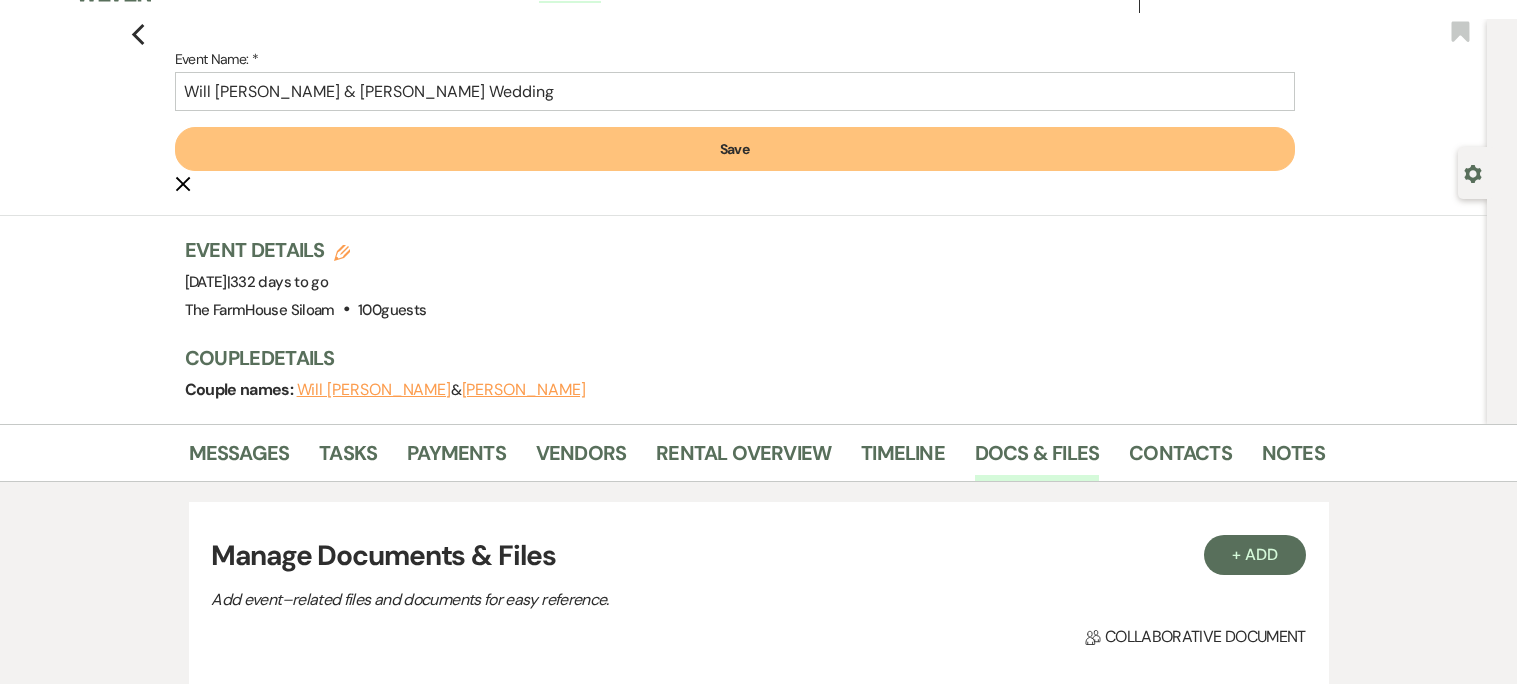 click on "[PERSON_NAME]" at bounding box center (524, 390) 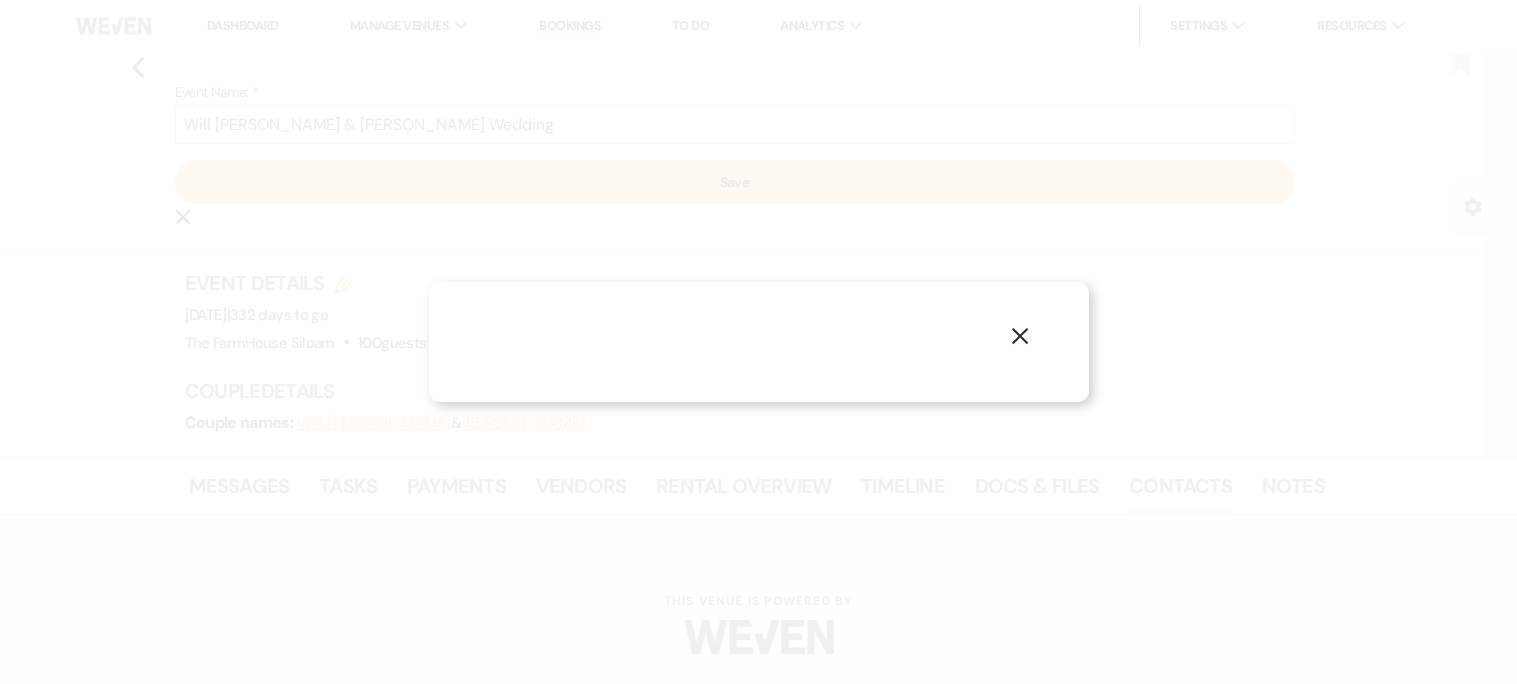 scroll, scrollTop: 0, scrollLeft: 0, axis: both 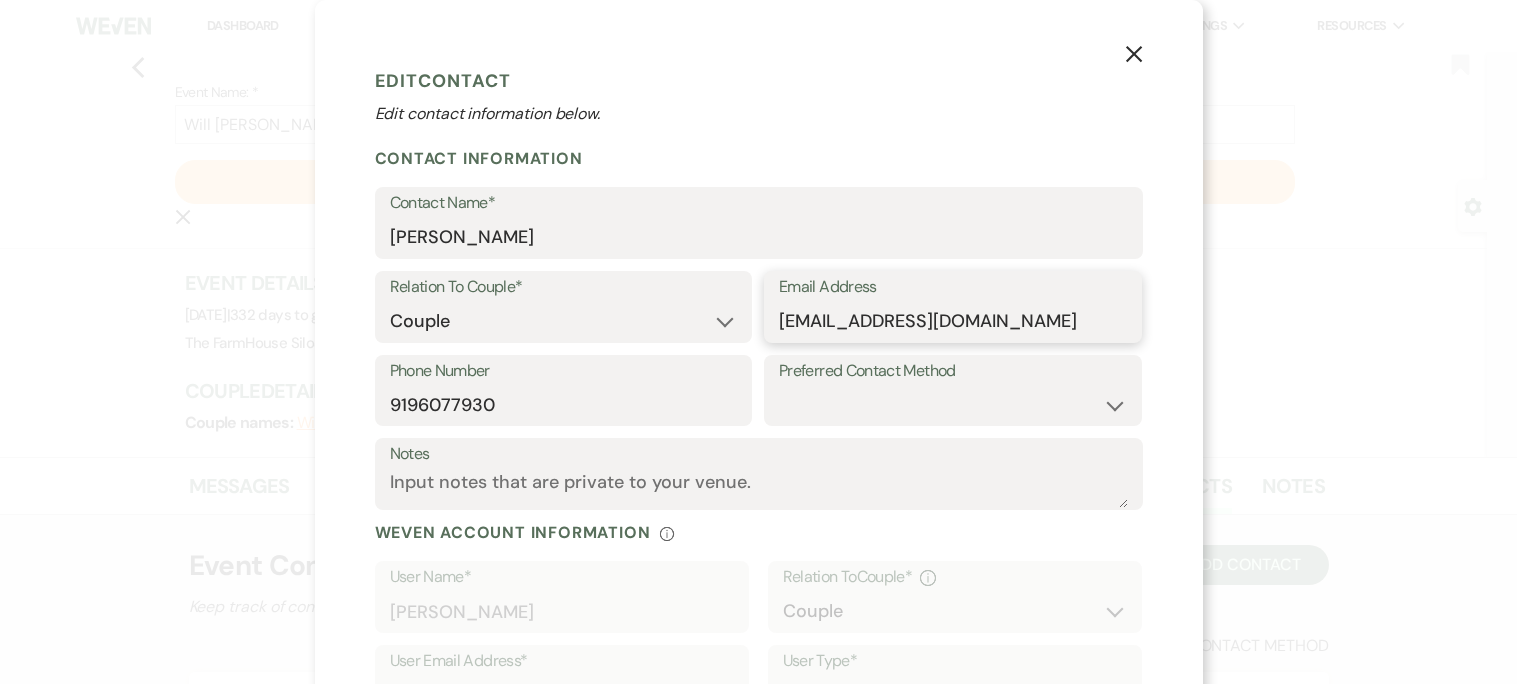 drag, startPoint x: 983, startPoint y: 322, endPoint x: 762, endPoint y: 327, distance: 221.05655 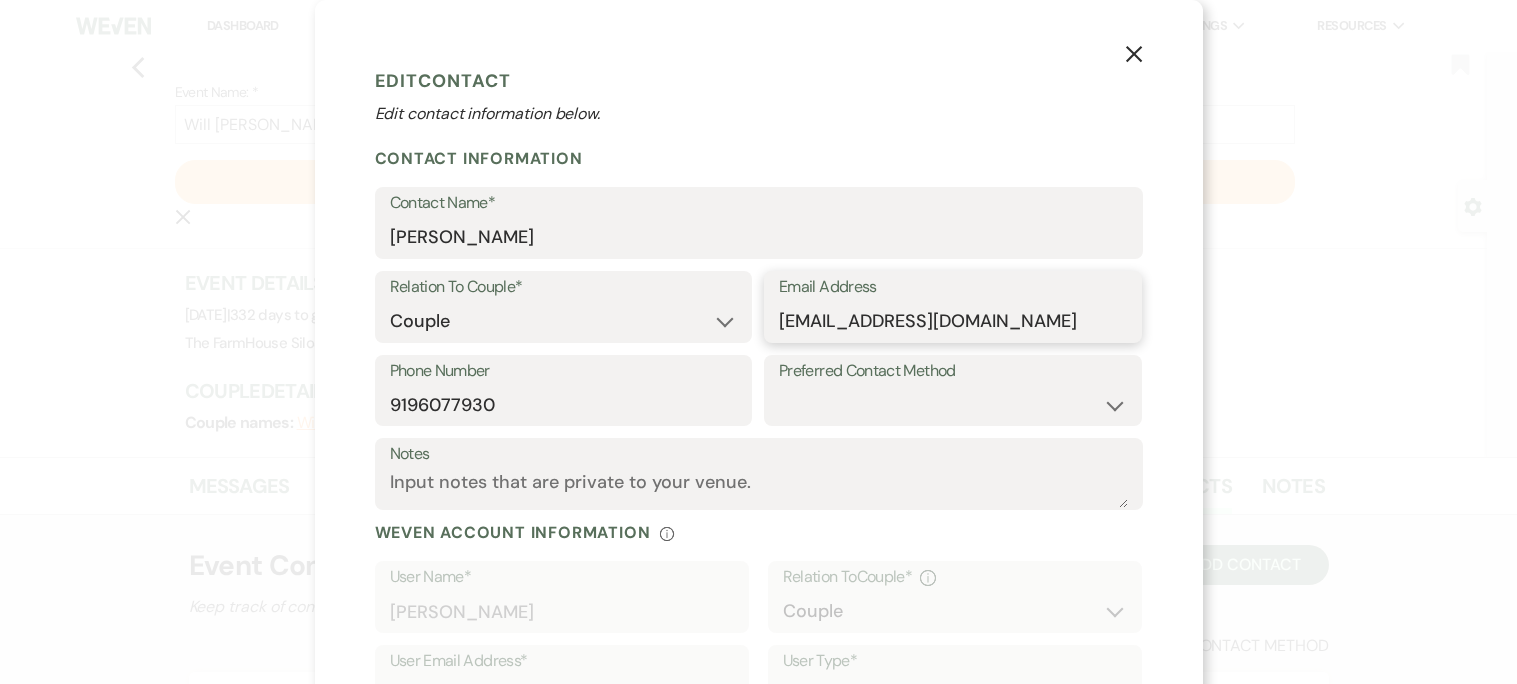 click on "Relation To Couple* Couple Planner Parent of Couple Family Member Friend Other Email Address [EMAIL_ADDRESS][DOMAIN_NAME]" at bounding box center [759, 313] 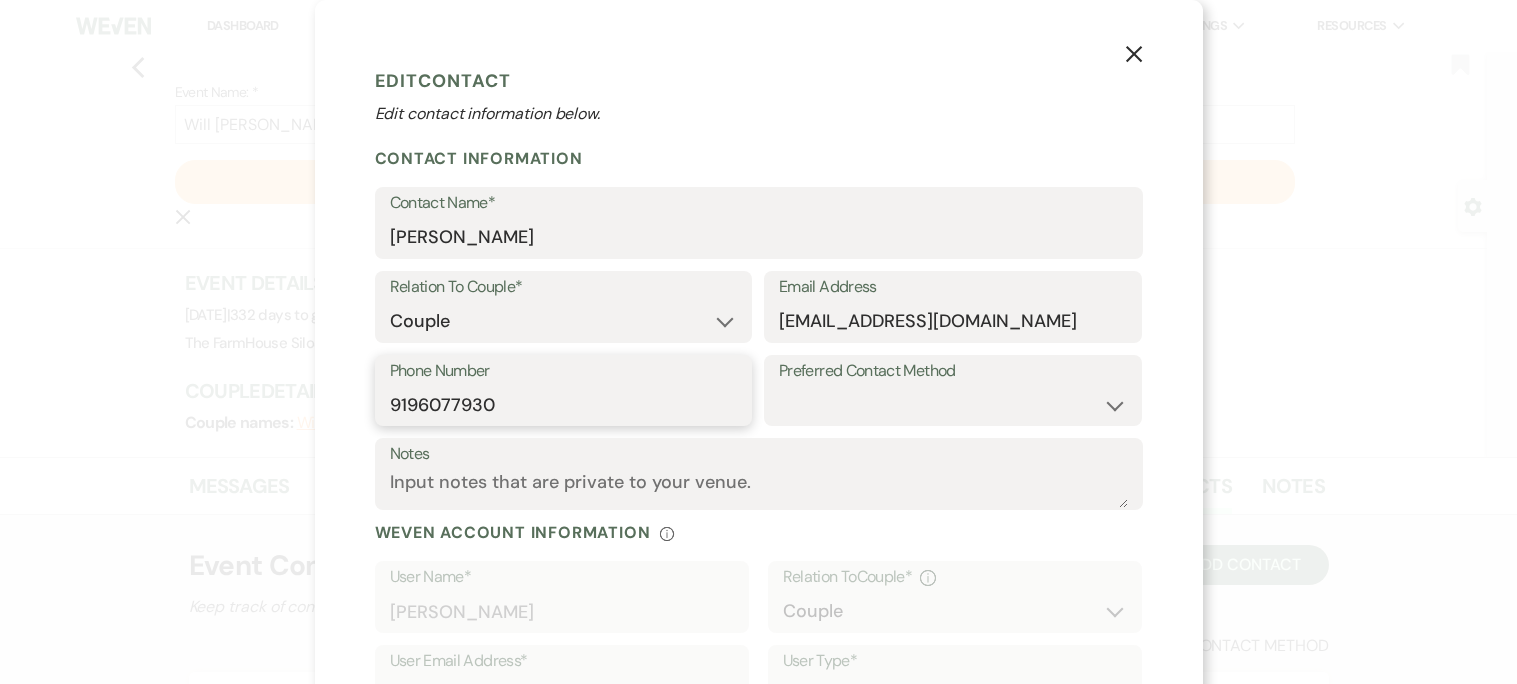drag, startPoint x: 504, startPoint y: 402, endPoint x: 334, endPoint y: 388, distance: 170.5755 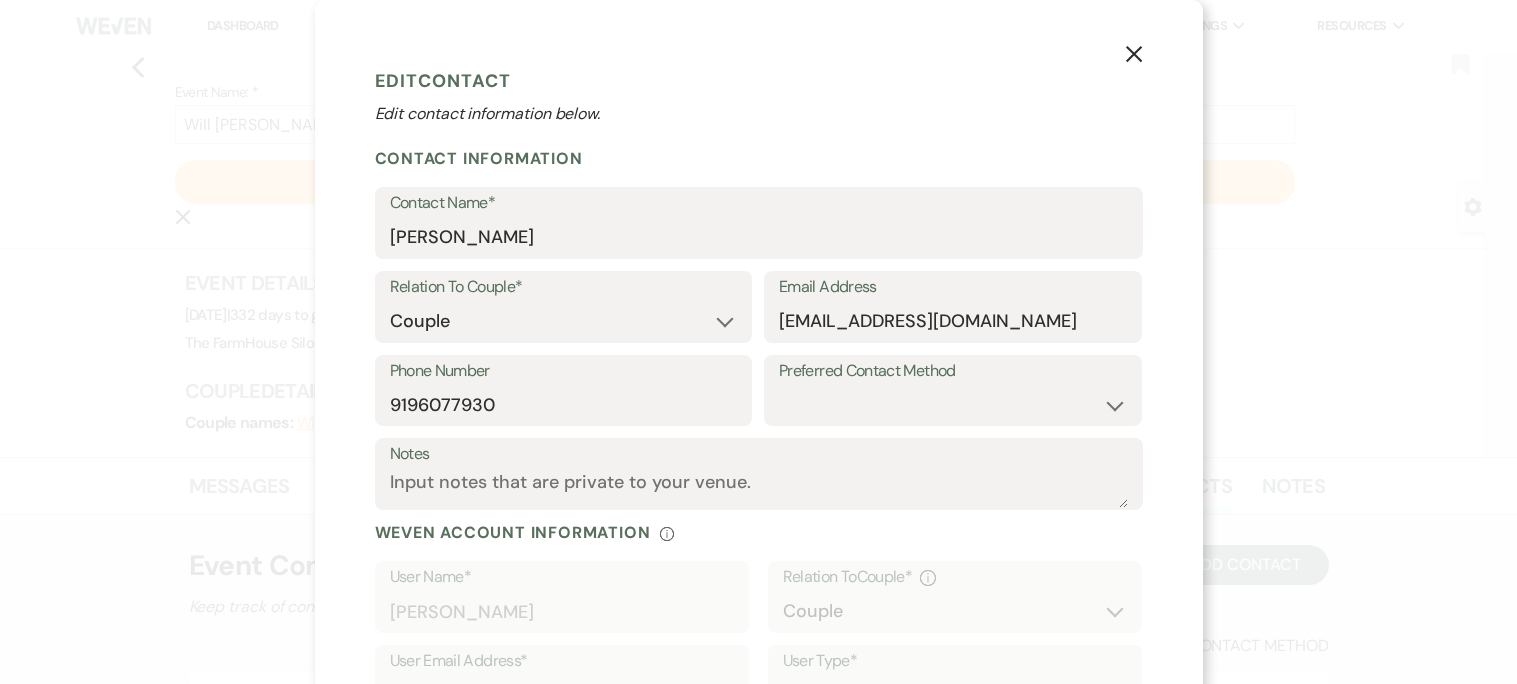 click on "X" 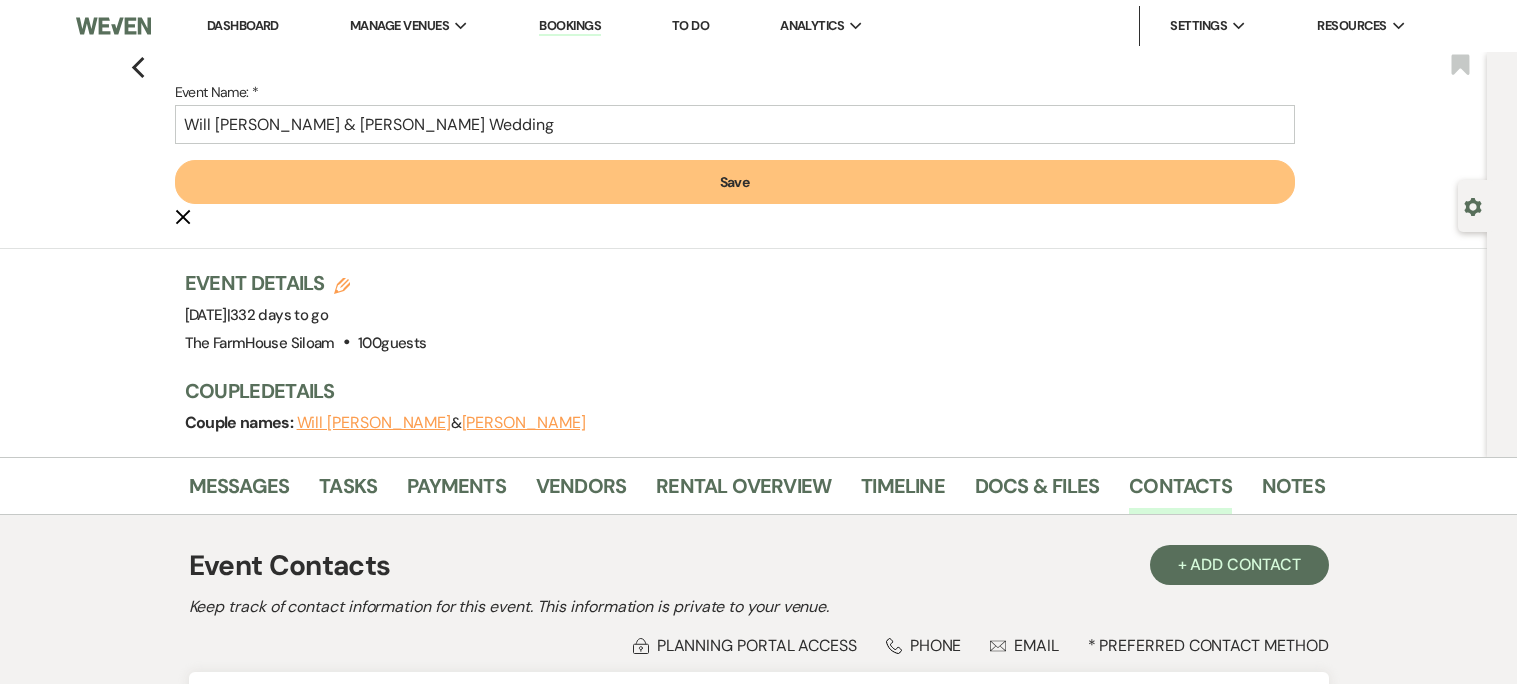 click on "Will [PERSON_NAME]" at bounding box center (374, 423) 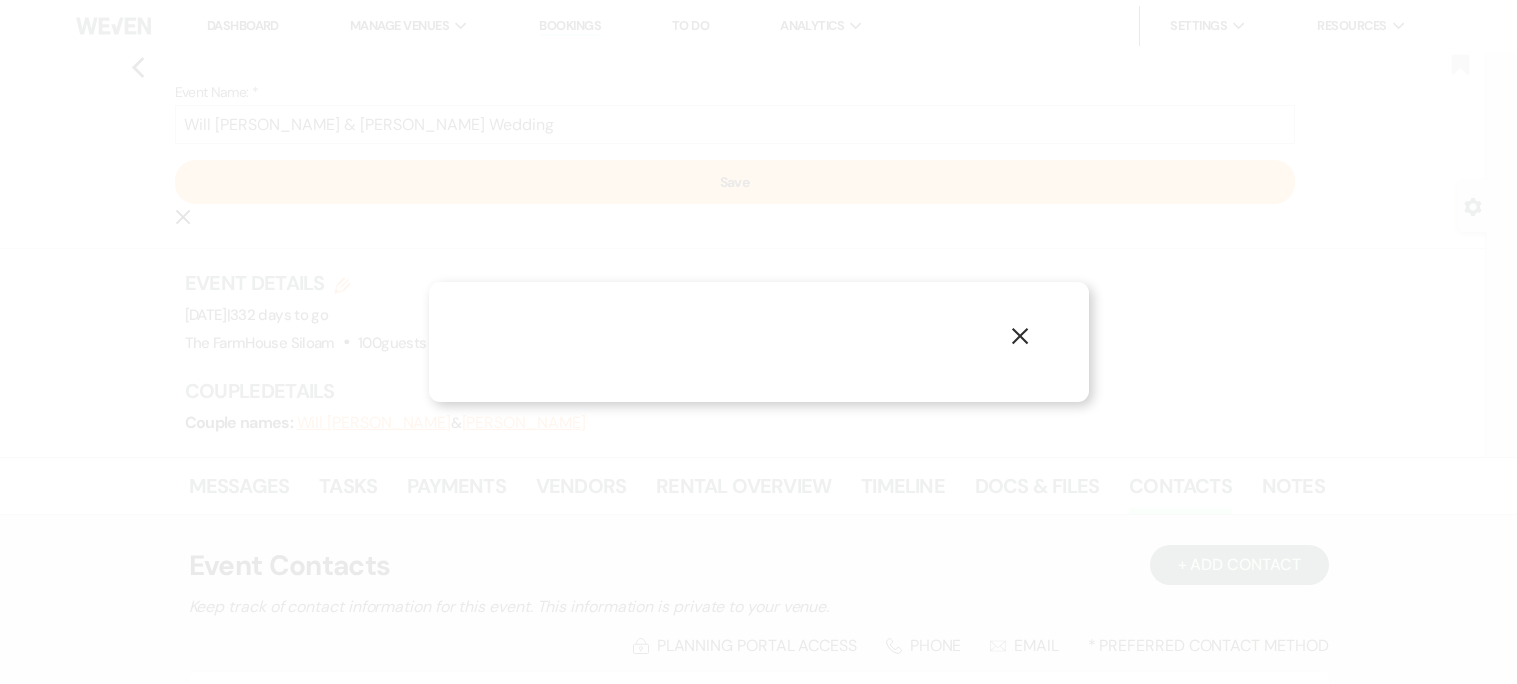 select on "1" 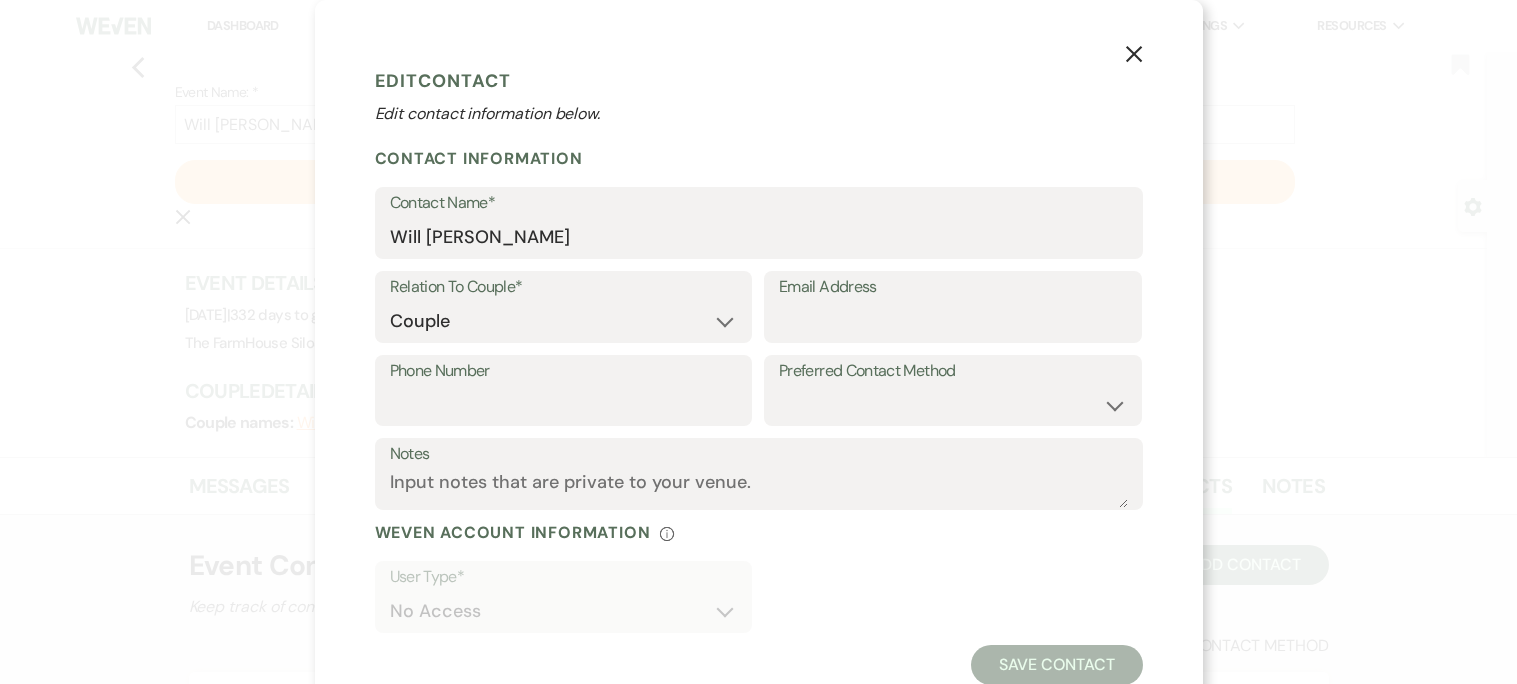 click on "X" 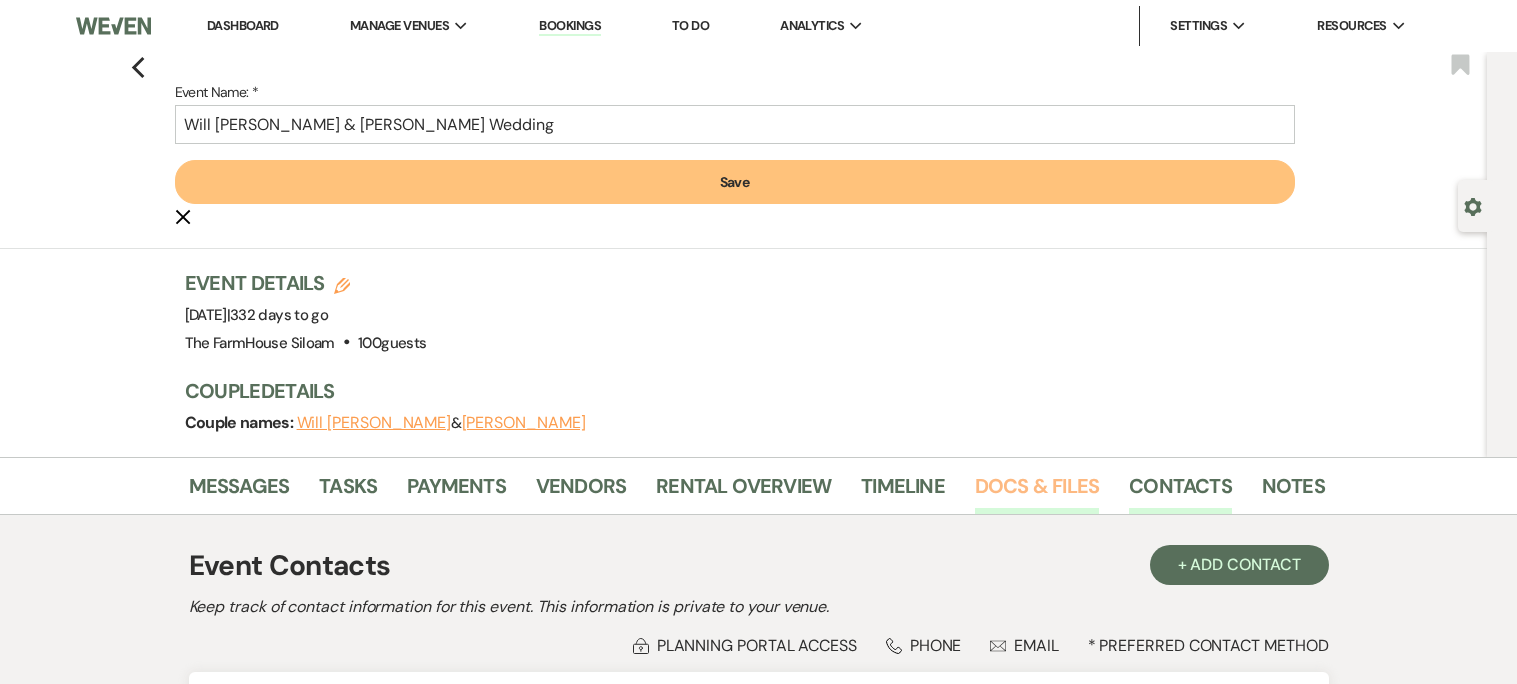 click on "Docs & Files" at bounding box center (1037, 492) 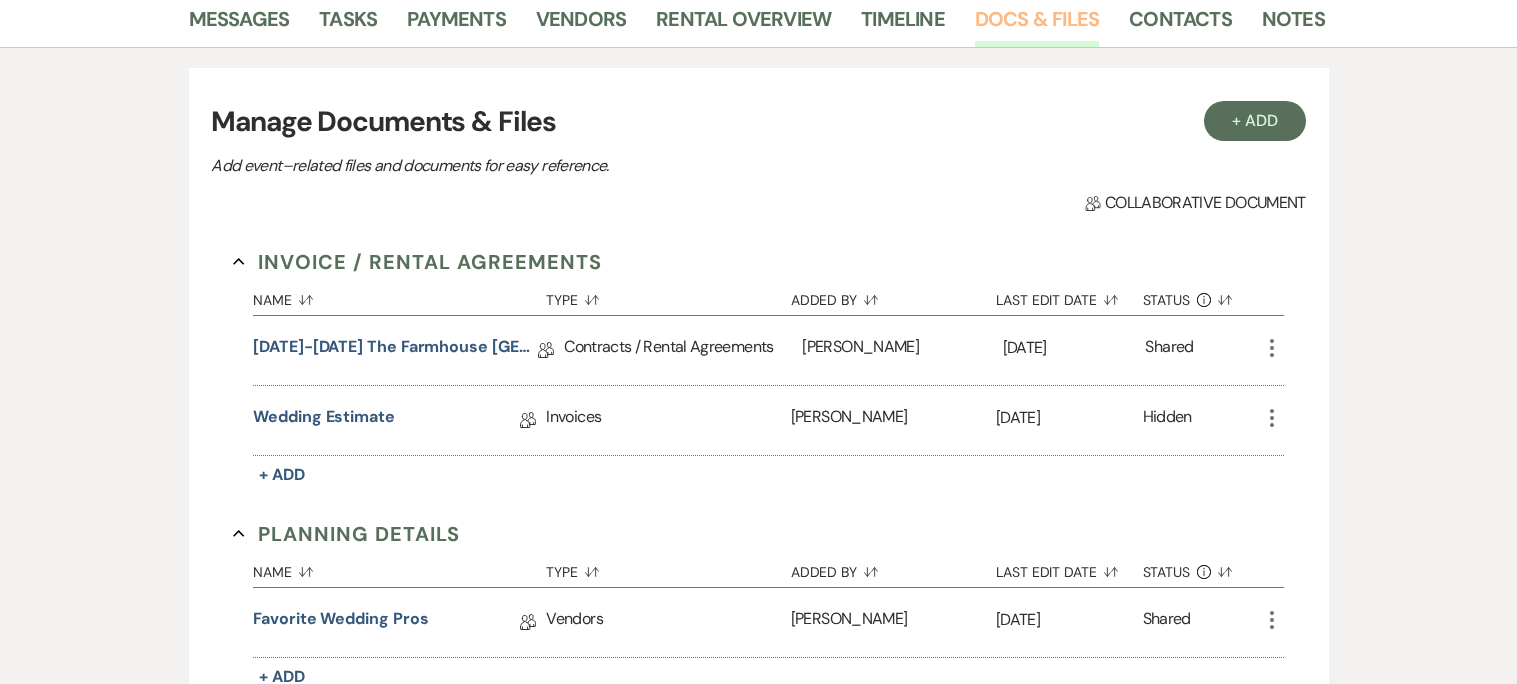 scroll, scrollTop: 484, scrollLeft: 0, axis: vertical 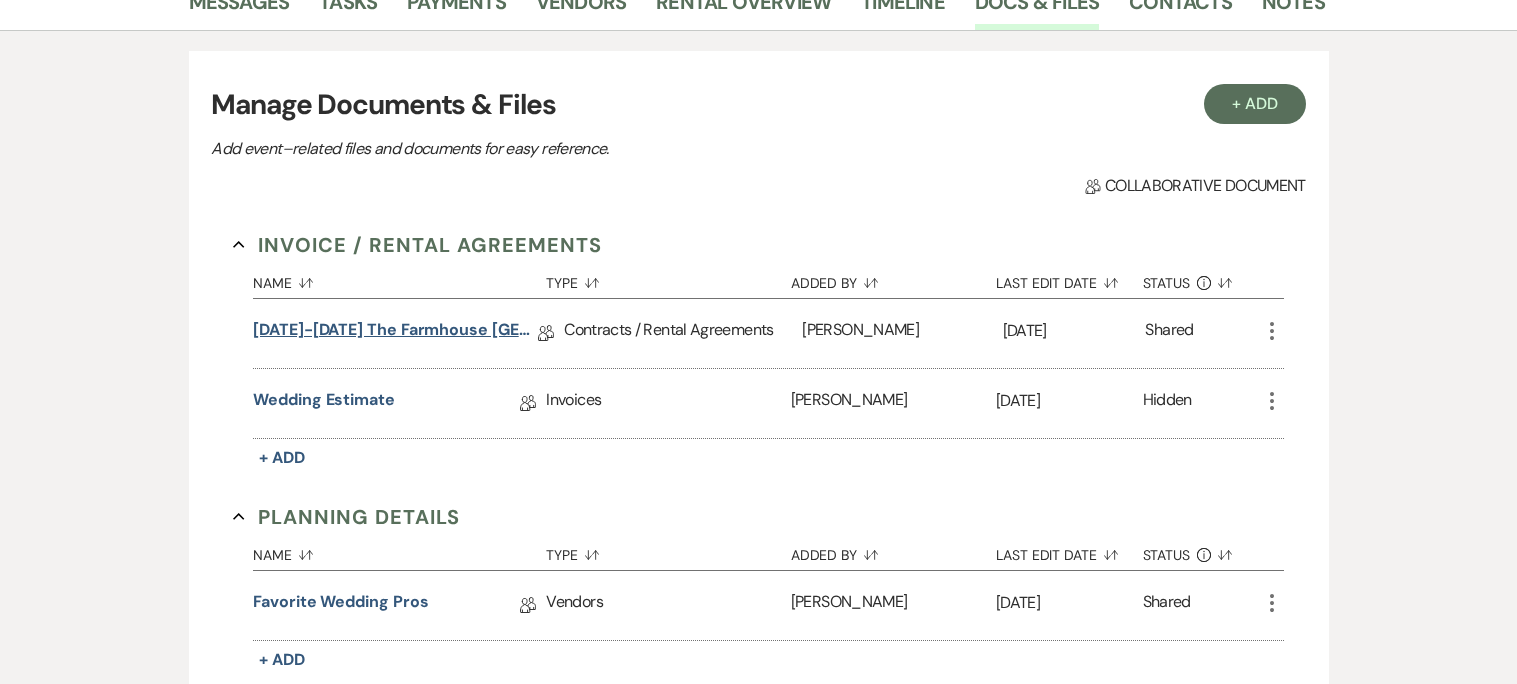 click on "[DATE]-[DATE] The Farmhouse [GEOGRAPHIC_DATA] Contract" at bounding box center (395, 333) 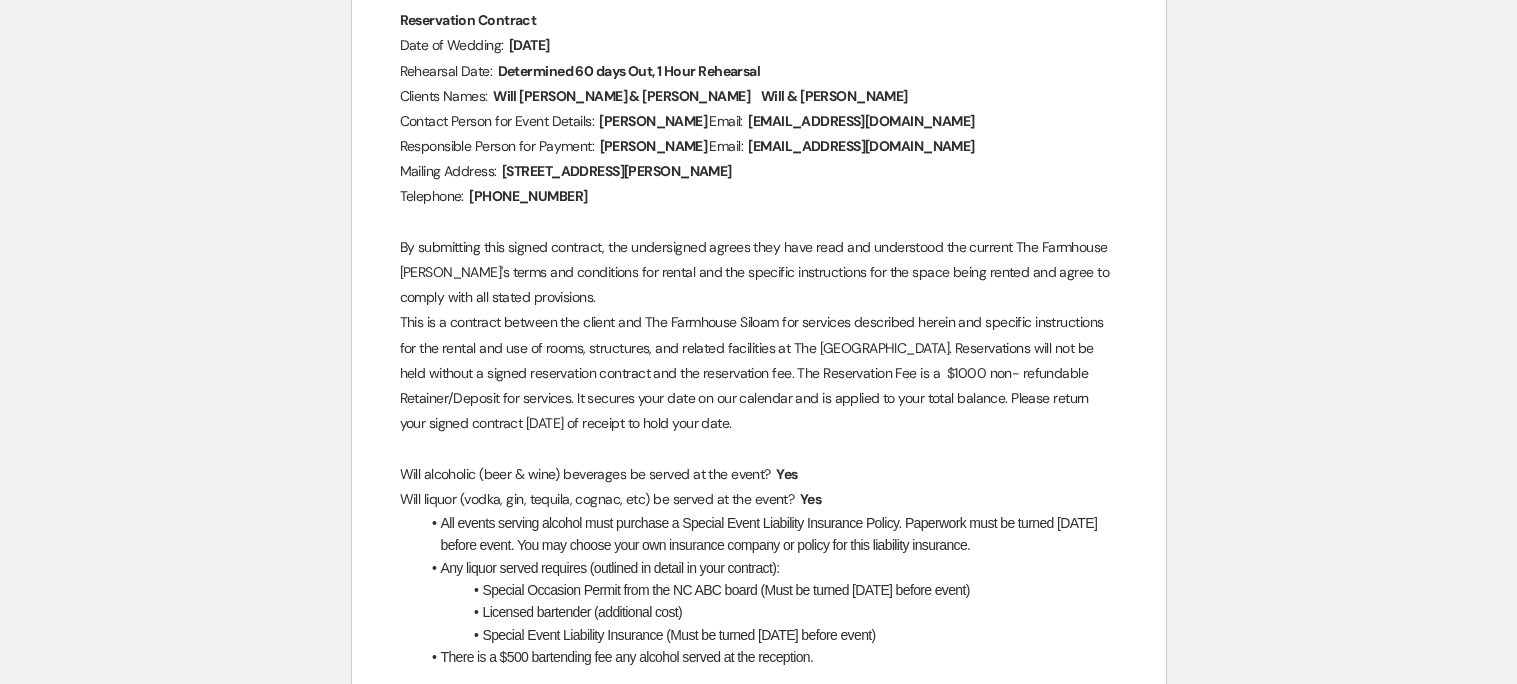 scroll, scrollTop: 514, scrollLeft: 0, axis: vertical 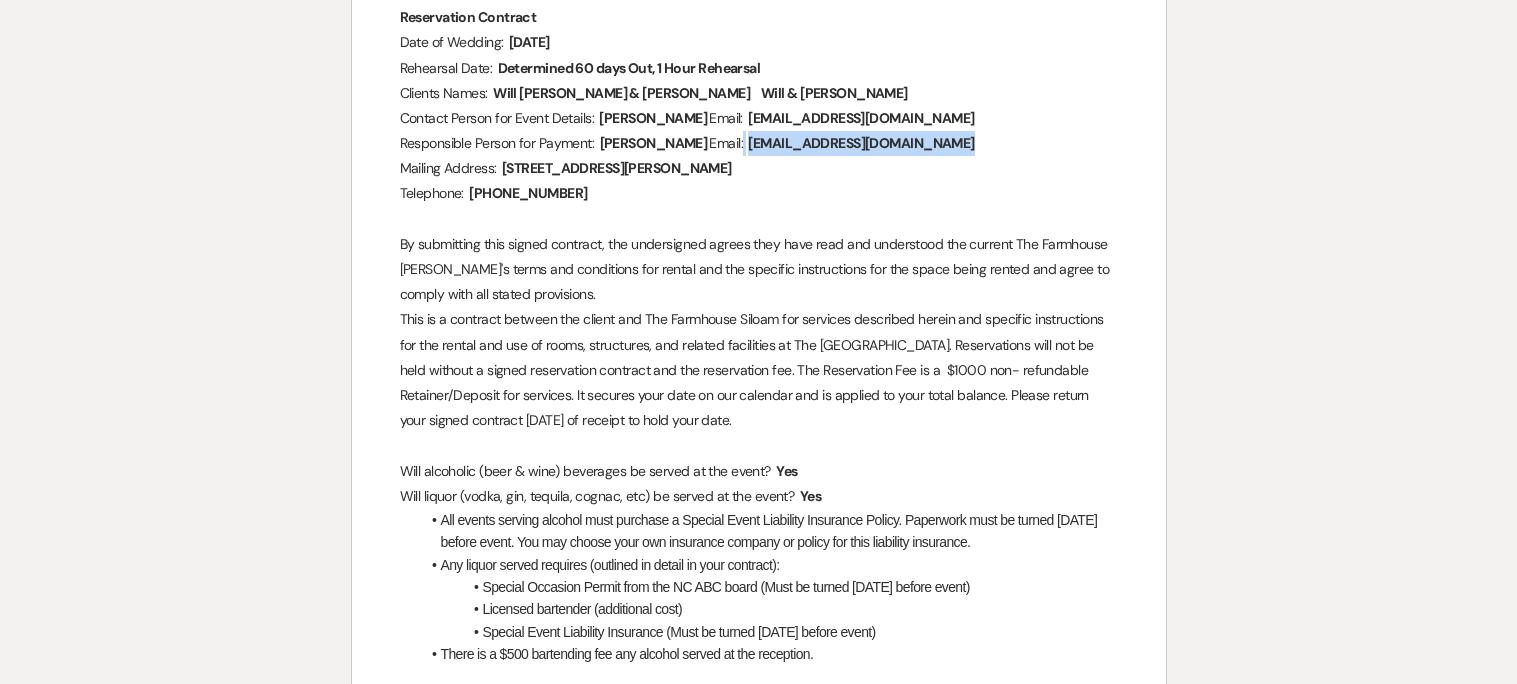 drag, startPoint x: 939, startPoint y: 145, endPoint x: 778, endPoint y: 140, distance: 161.07762 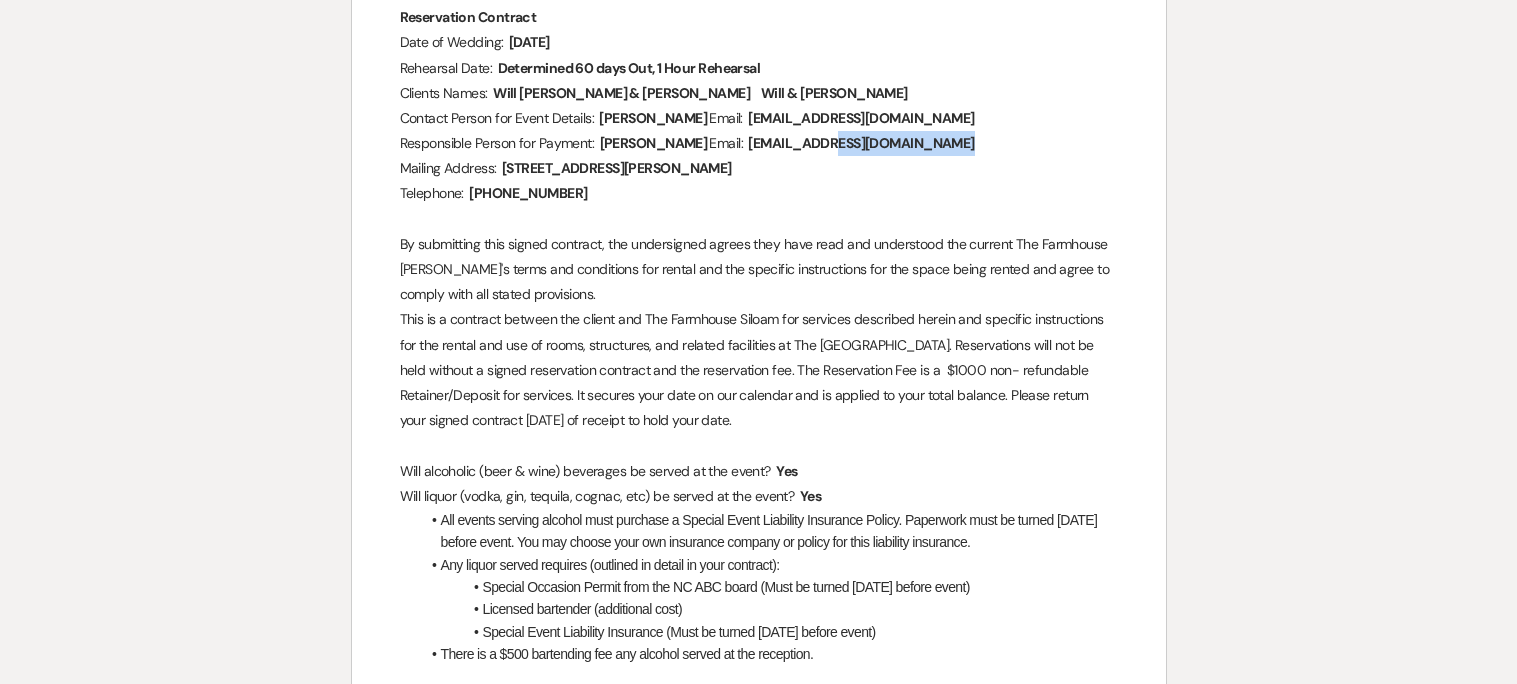 drag, startPoint x: 960, startPoint y: 149, endPoint x: 748, endPoint y: 144, distance: 212.05896 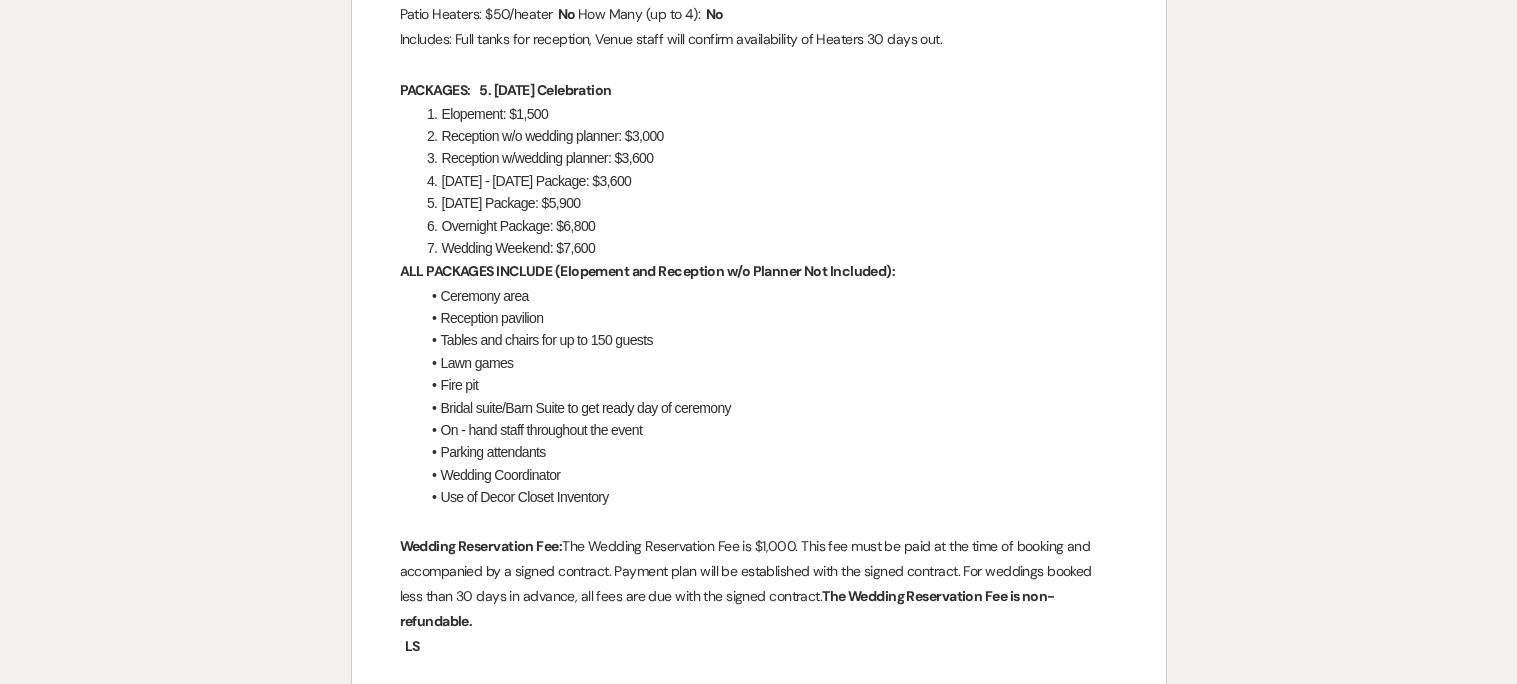 scroll, scrollTop: 0, scrollLeft: 0, axis: both 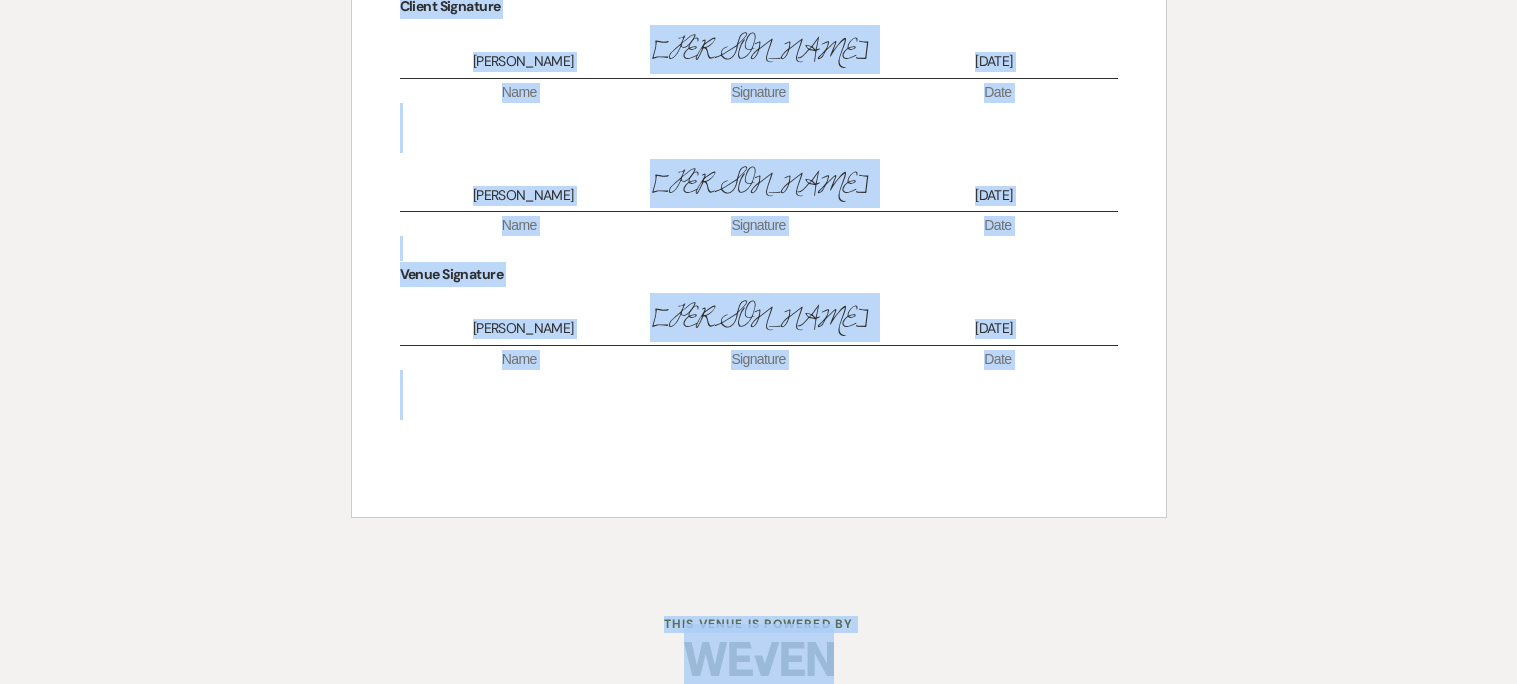 drag, startPoint x: 466, startPoint y: 354, endPoint x: 818, endPoint y: 688, distance: 485.24222 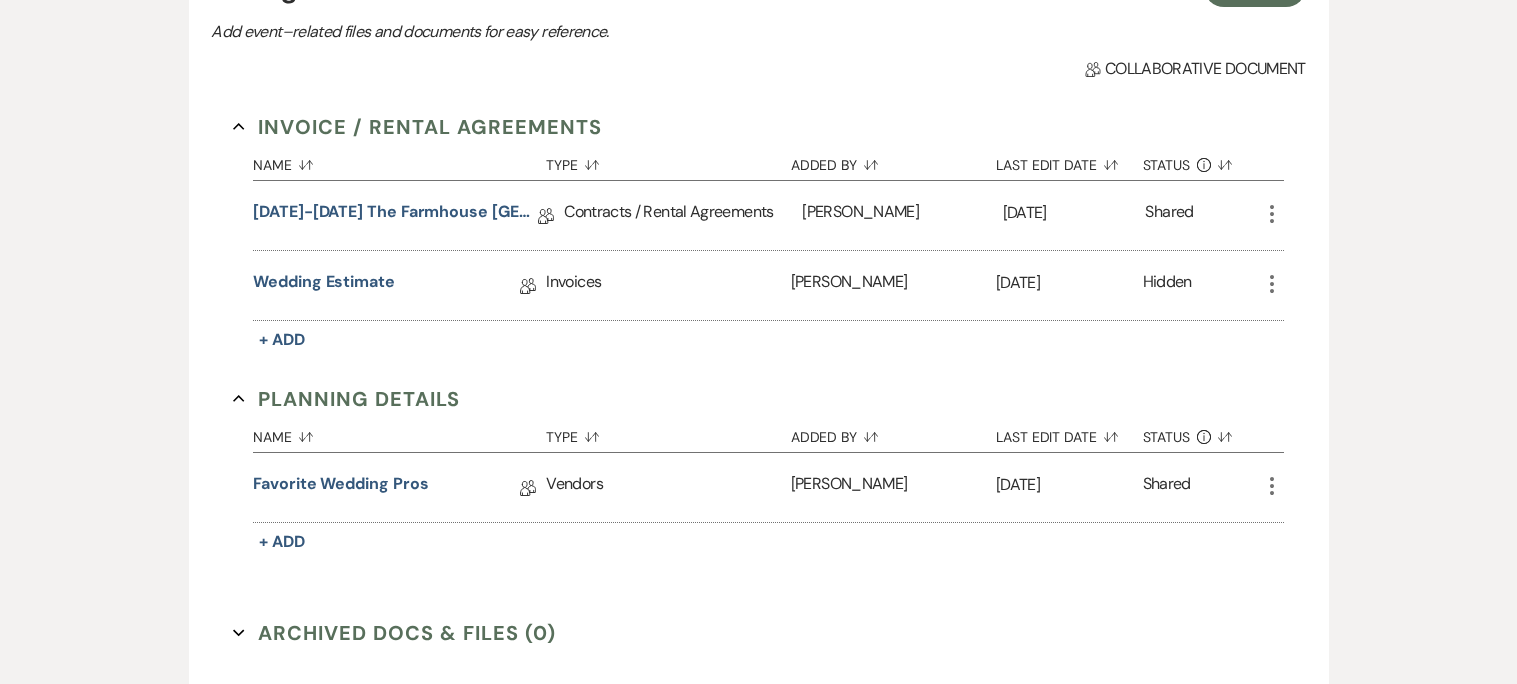 scroll, scrollTop: 0, scrollLeft: 0, axis: both 